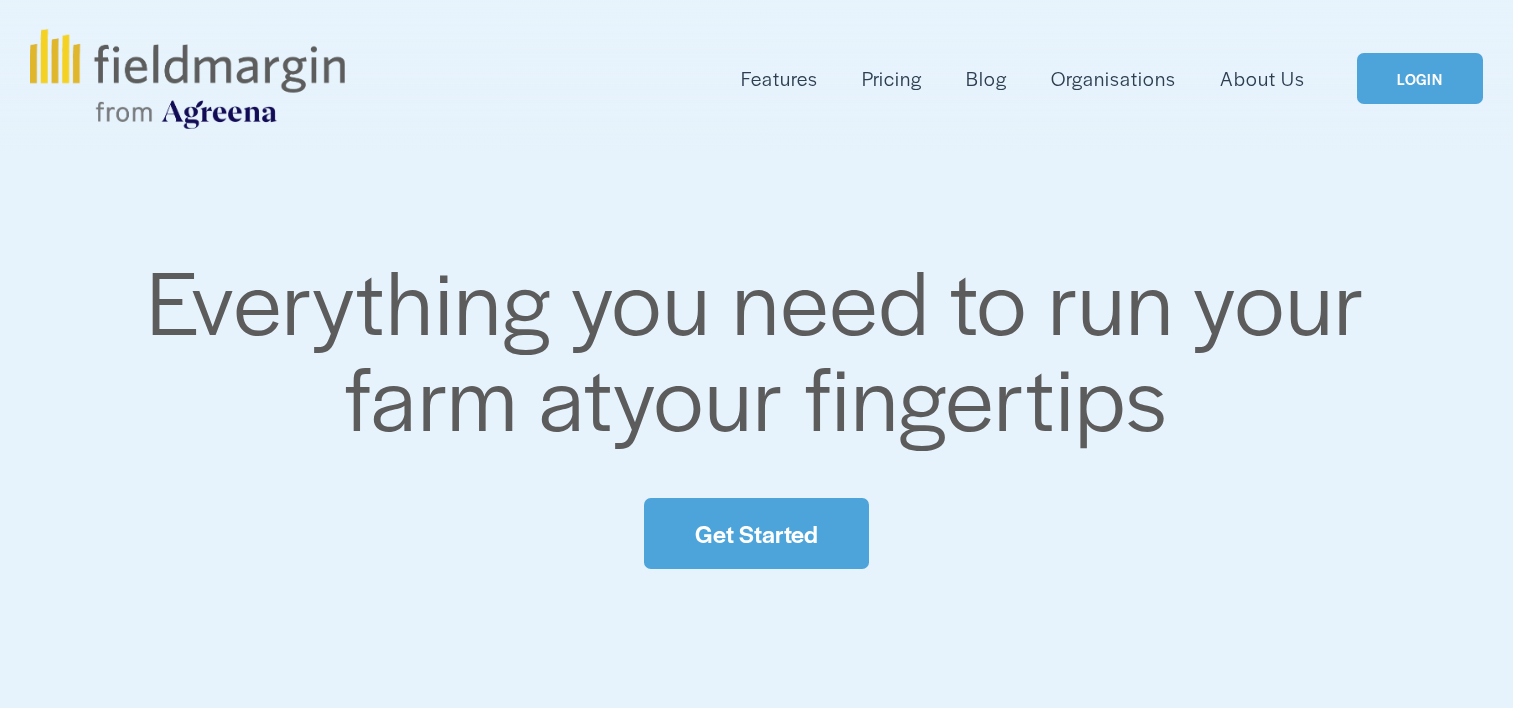 scroll, scrollTop: 0, scrollLeft: 0, axis: both 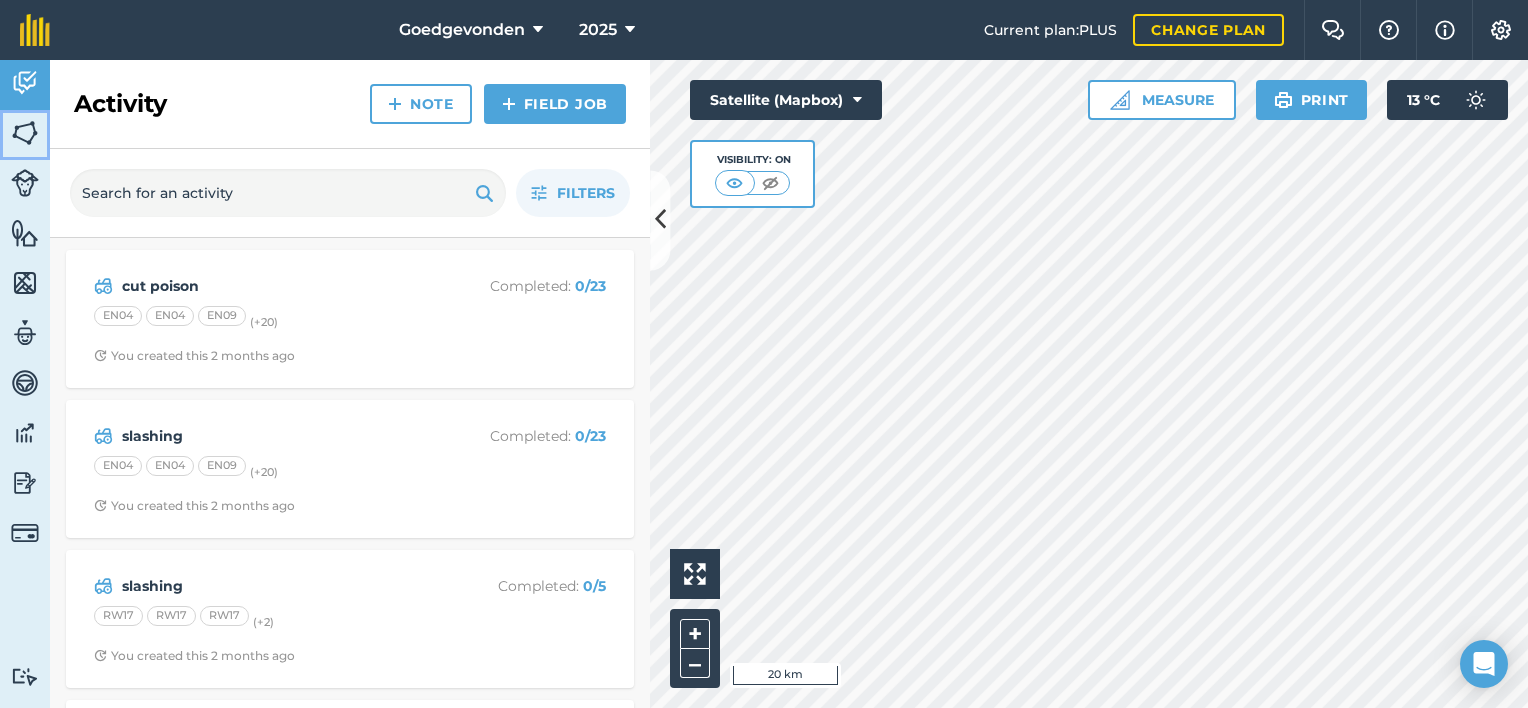 click at bounding box center (25, 133) 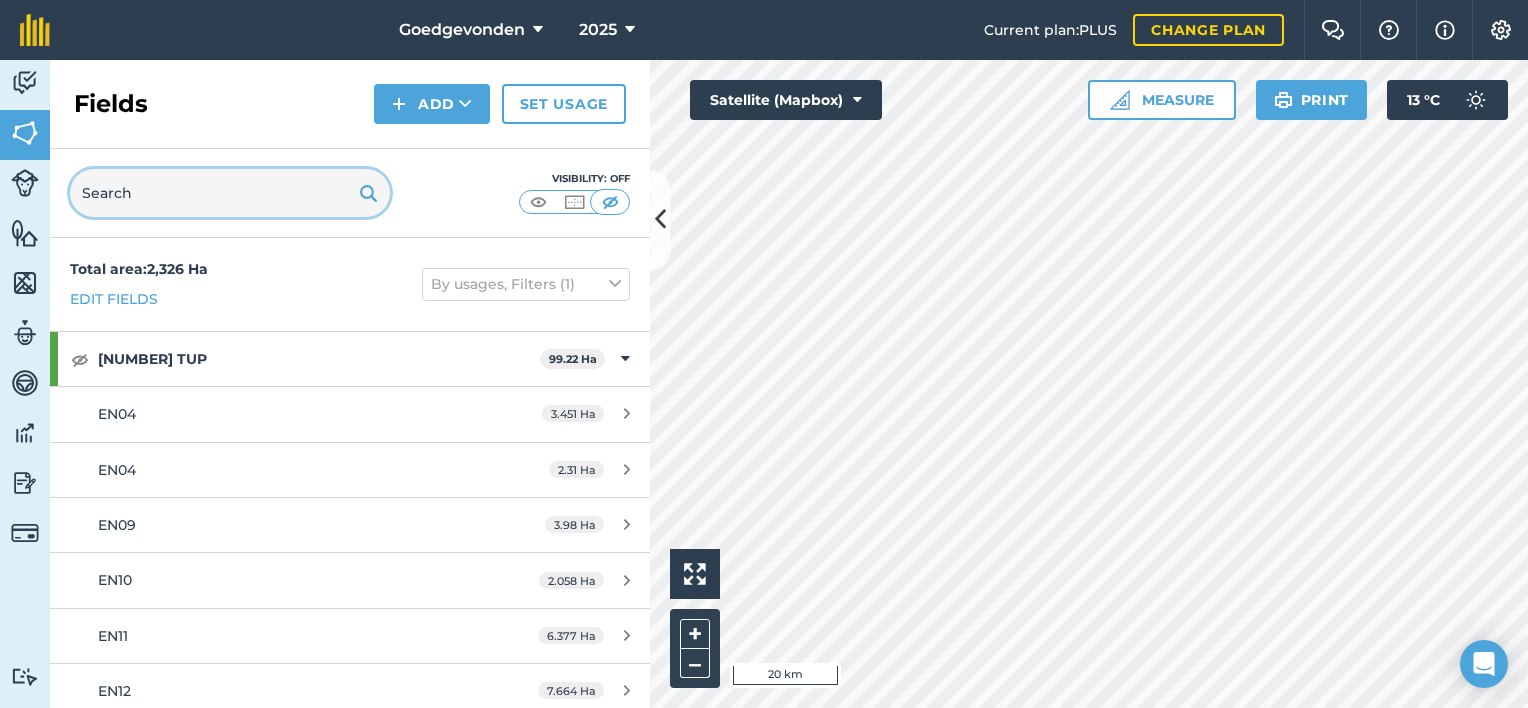 click at bounding box center [230, 193] 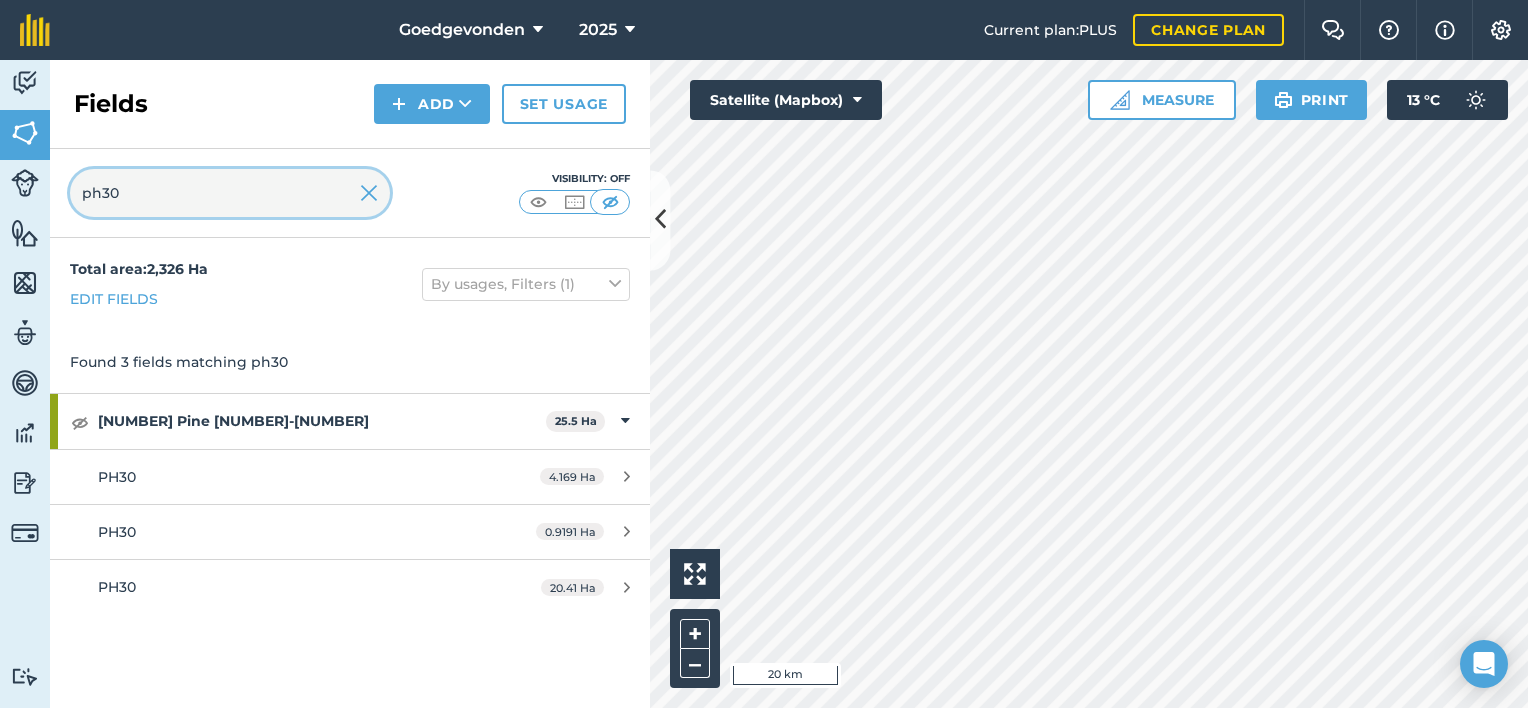 type on "ph30" 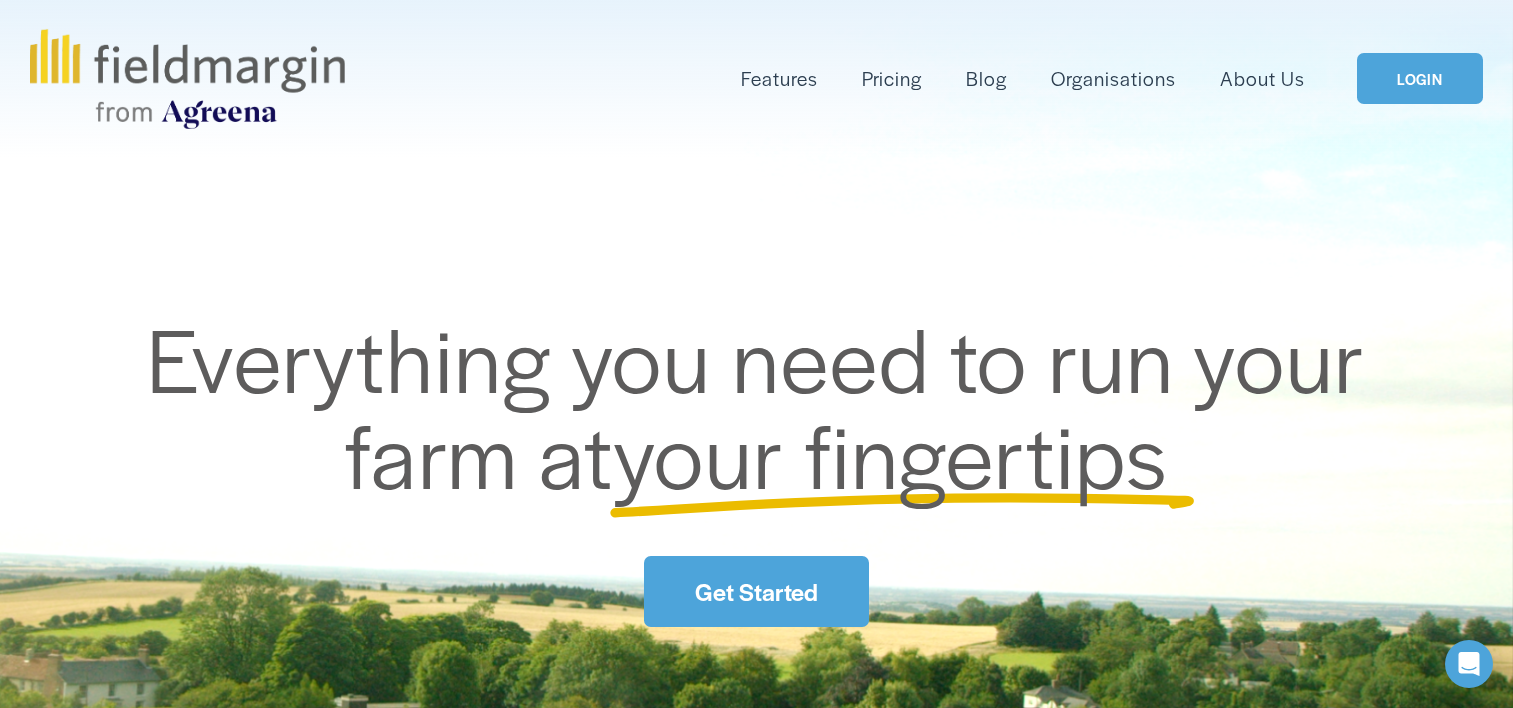 scroll, scrollTop: 0, scrollLeft: 0, axis: both 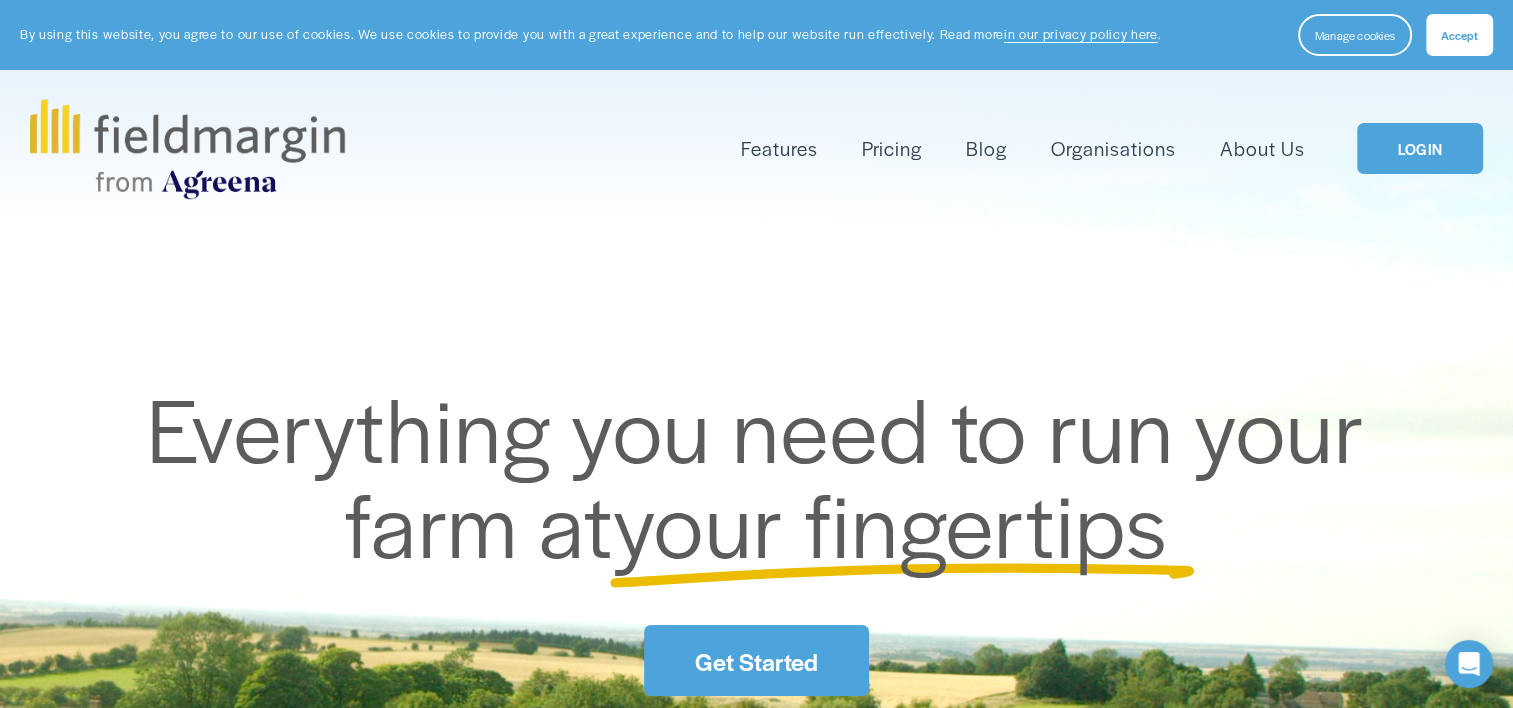 click on "LOGIN" at bounding box center [1420, 148] 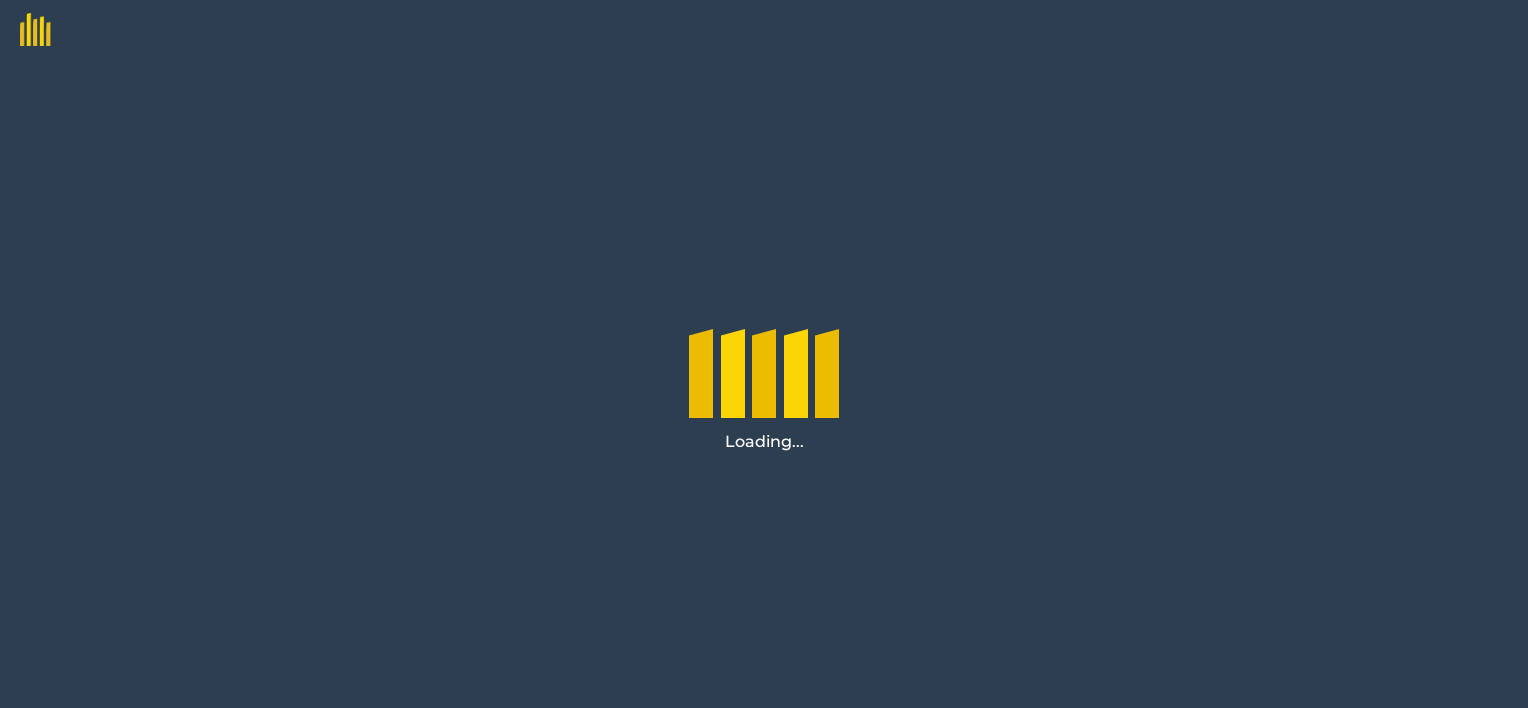 scroll, scrollTop: 0, scrollLeft: 0, axis: both 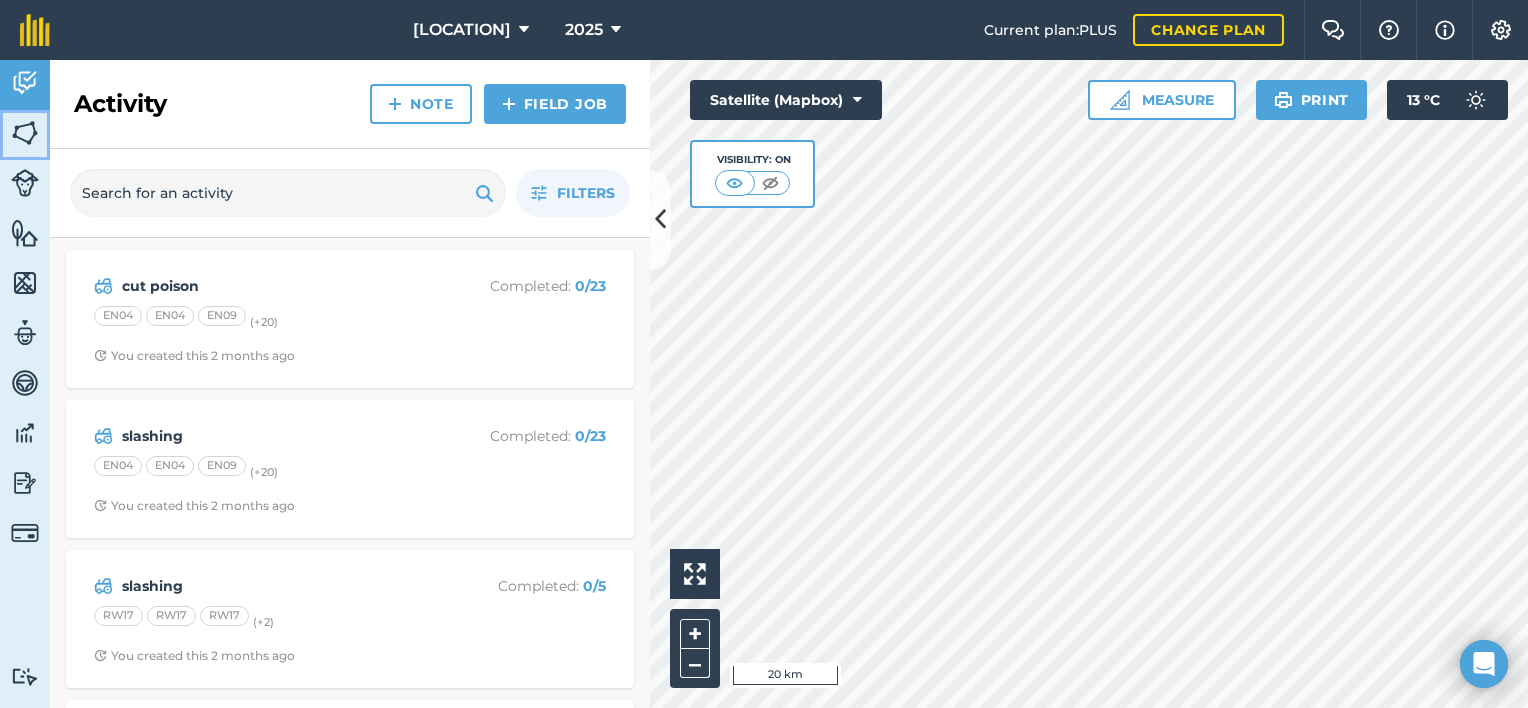 click at bounding box center (25, 133) 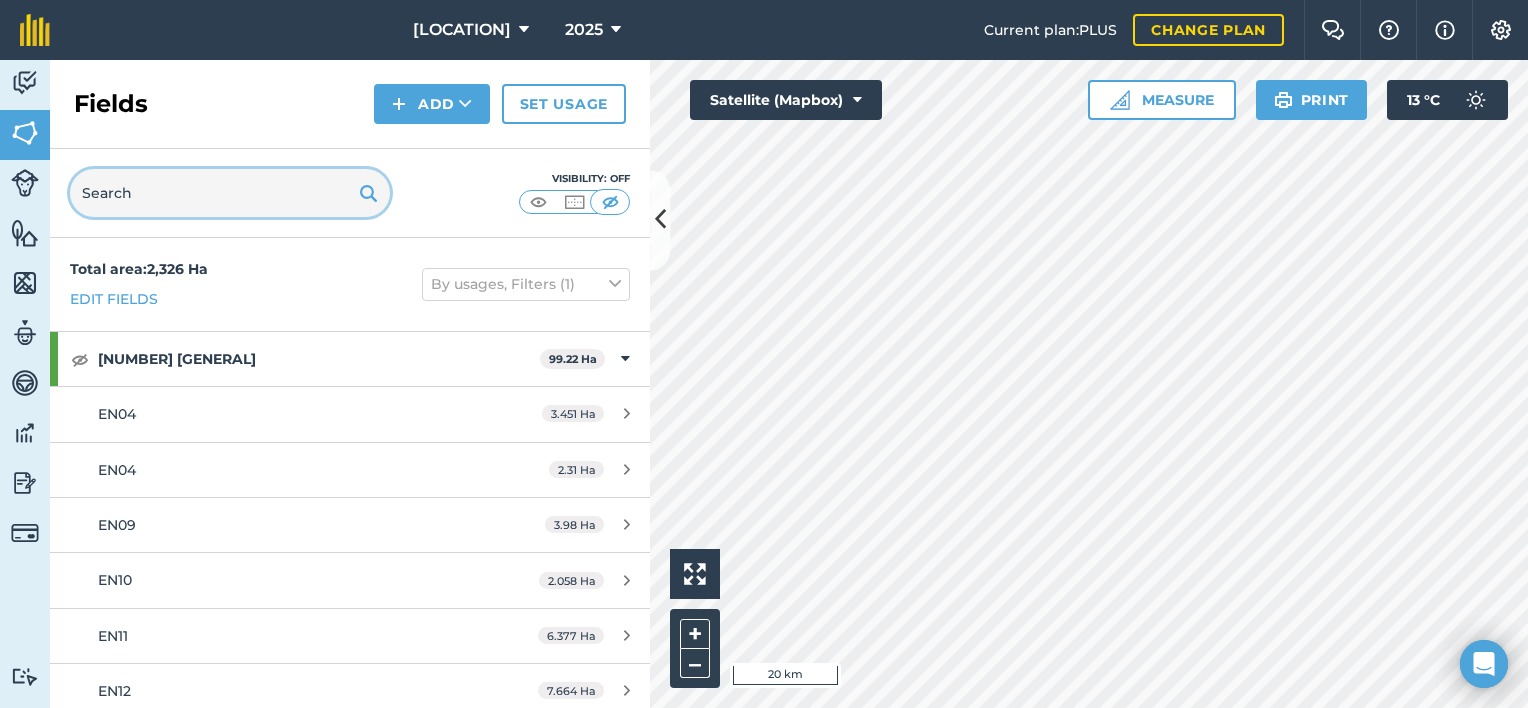 click at bounding box center (230, 193) 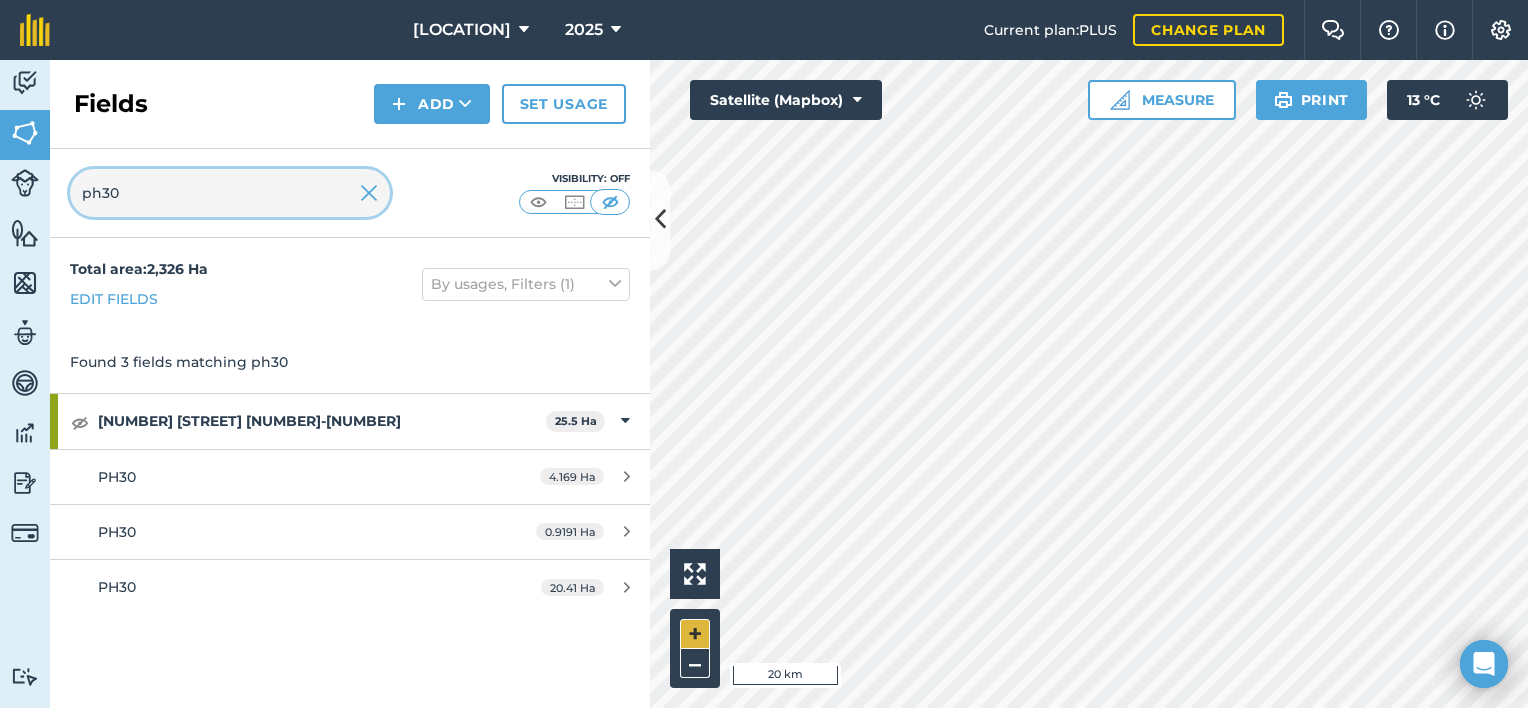 type on "ph30" 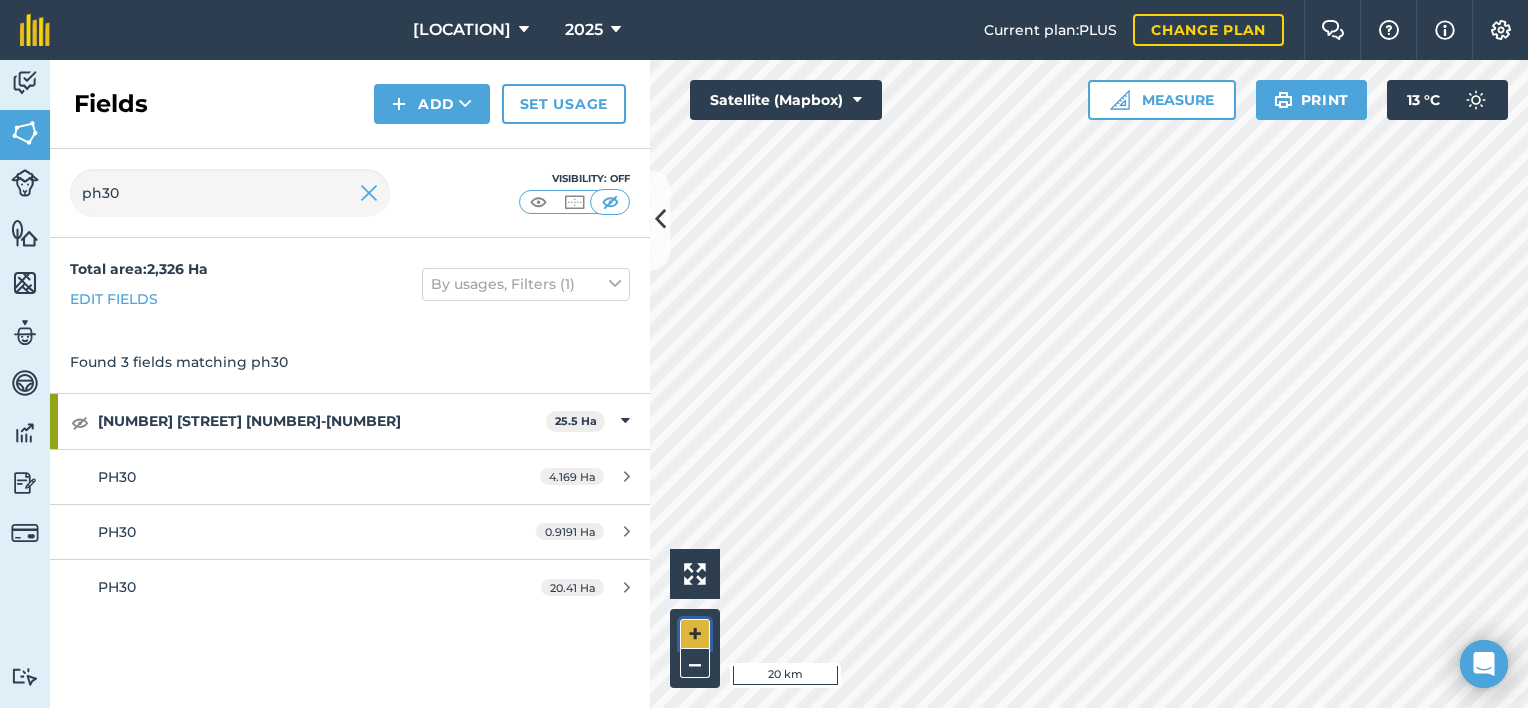 click on "+" at bounding box center (695, 634) 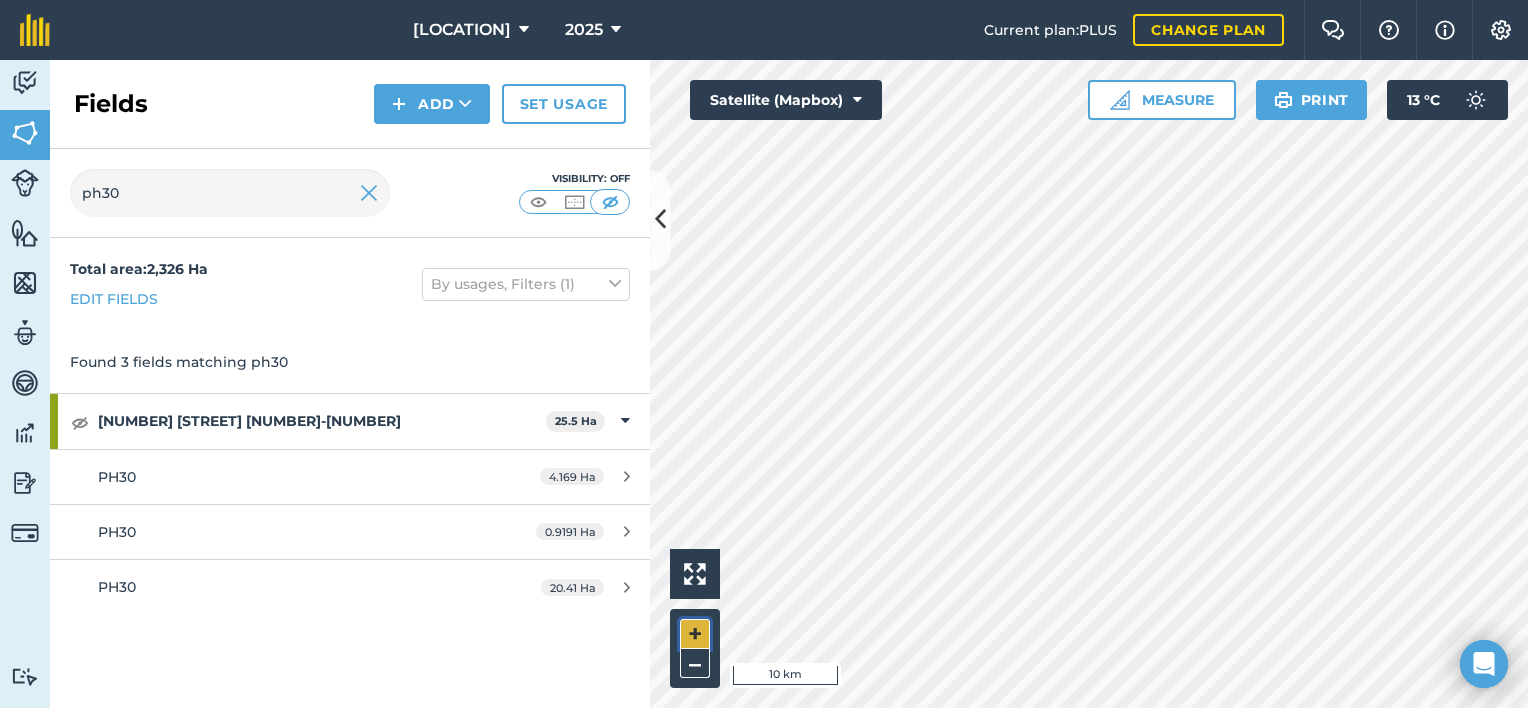 click on "+" at bounding box center (695, 634) 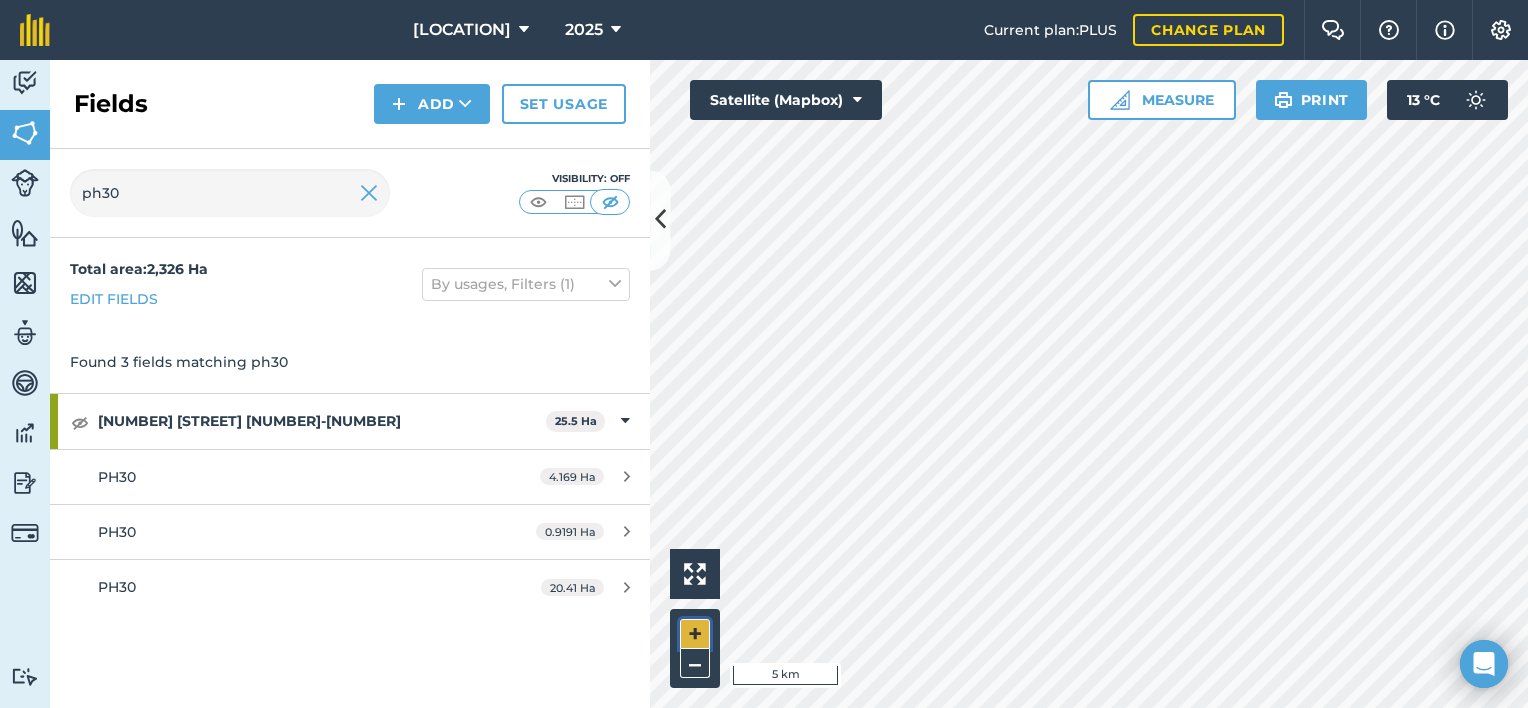 click on "+" at bounding box center (695, 634) 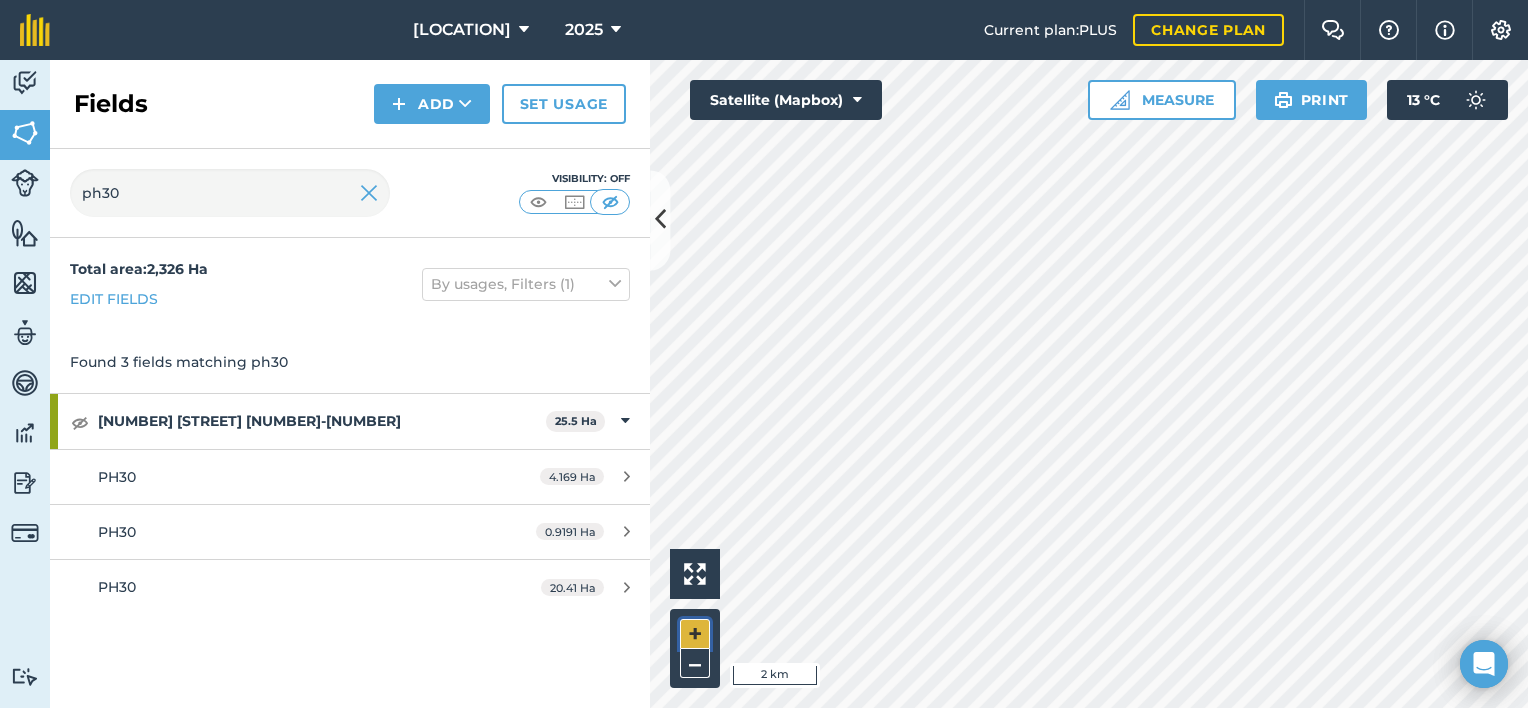 click on "+" at bounding box center [695, 634] 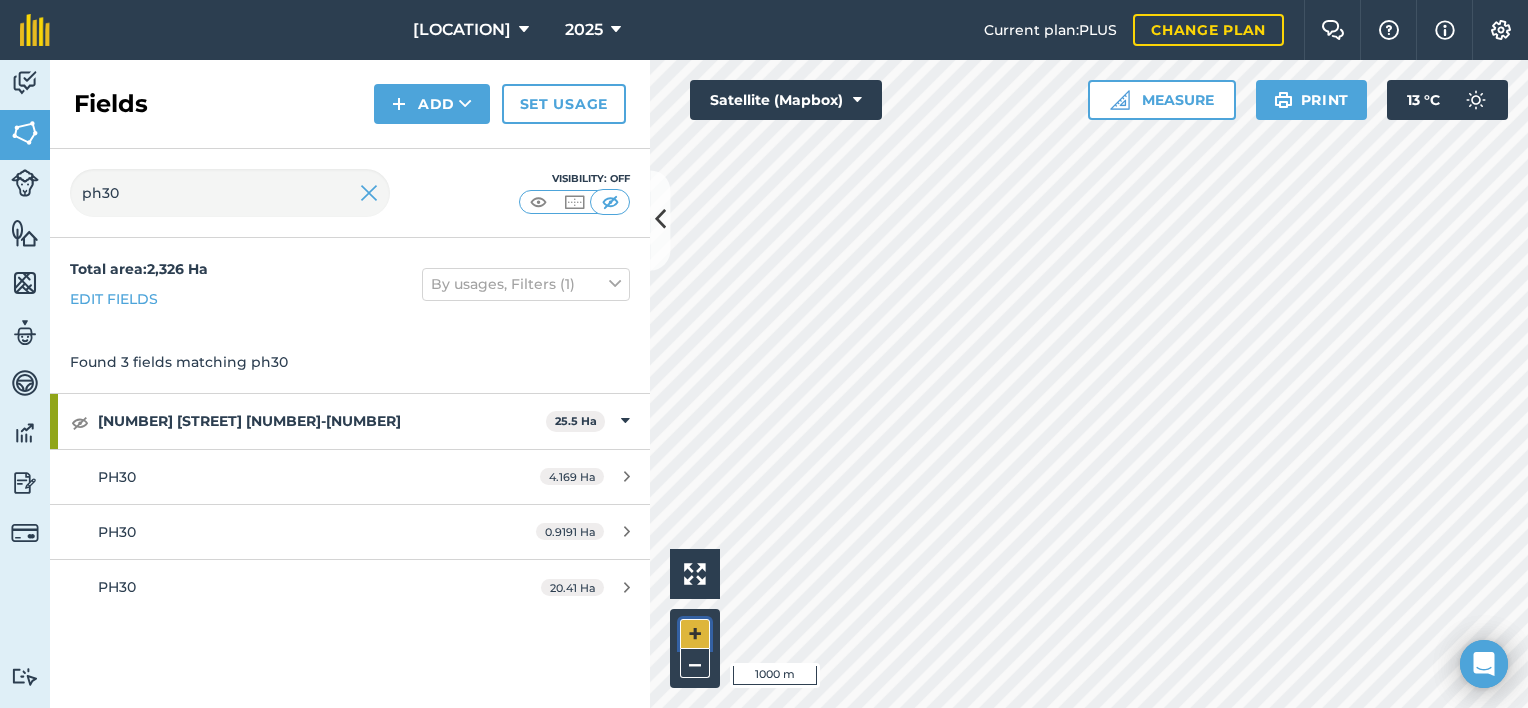 click on "+" at bounding box center [695, 634] 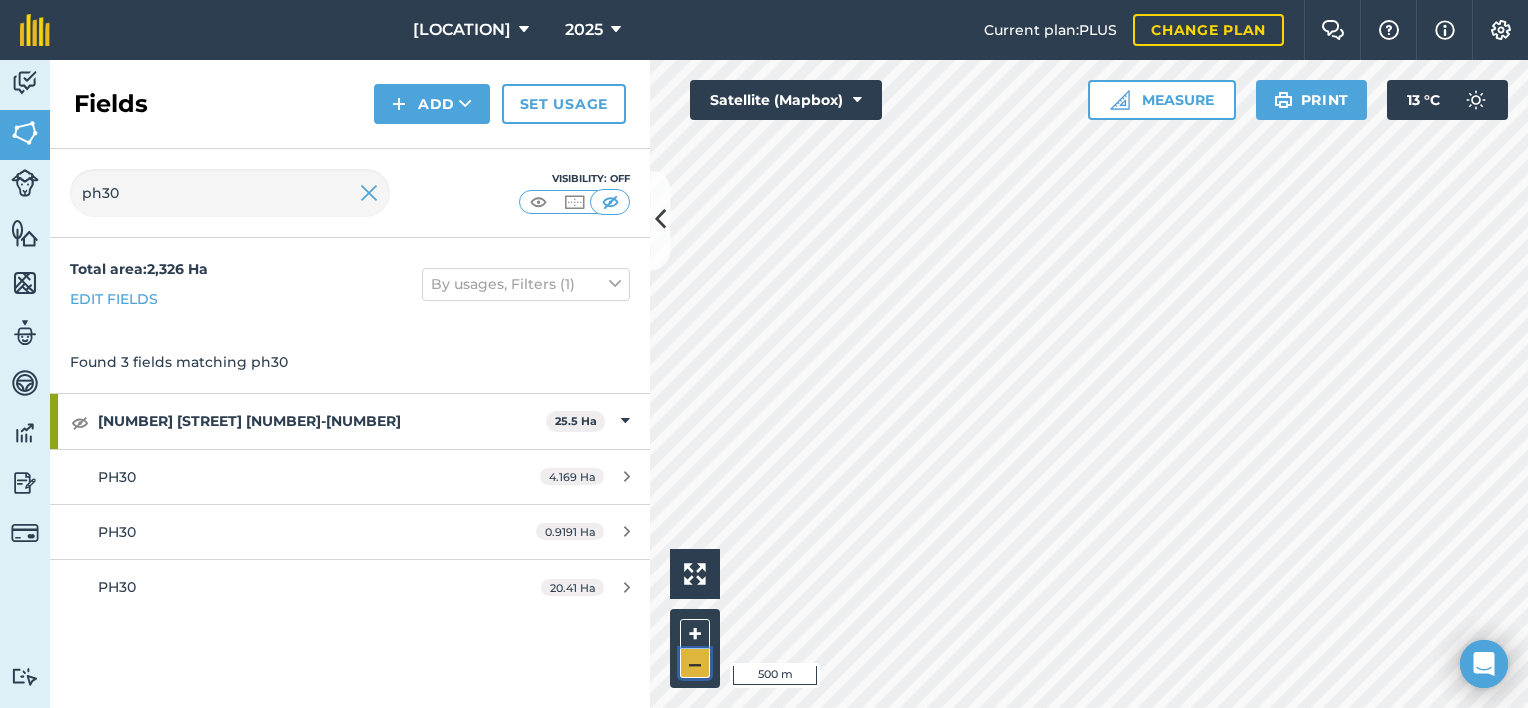 click on "–" at bounding box center [695, 663] 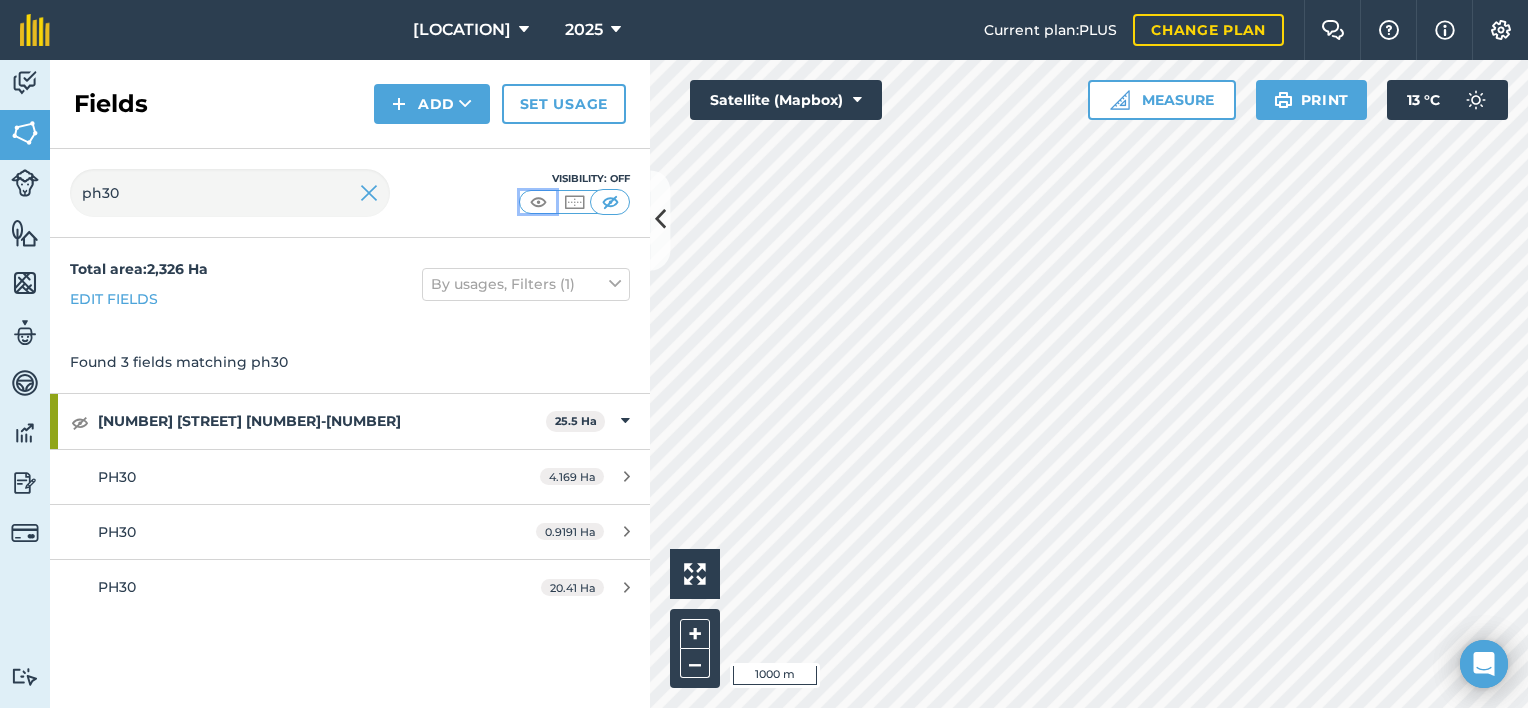 click at bounding box center (538, 202) 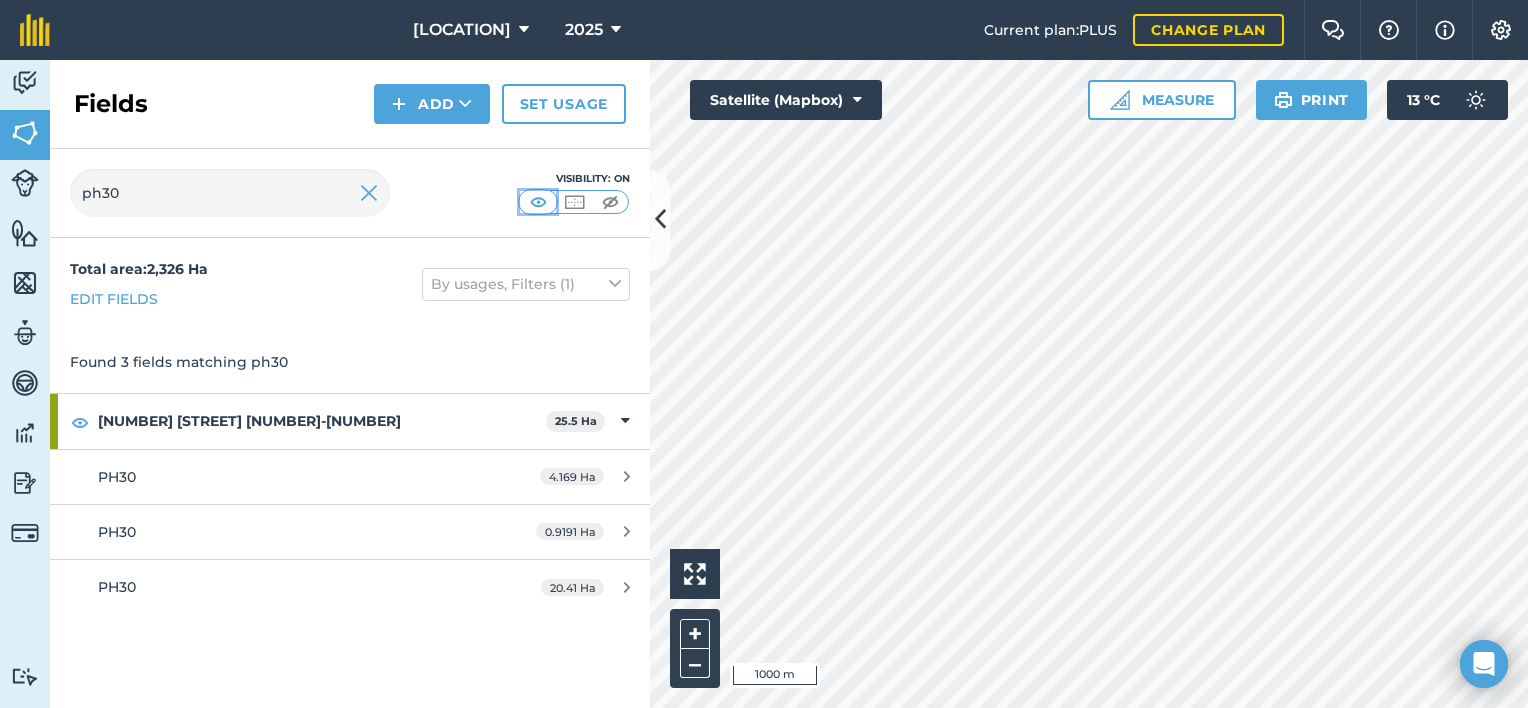 click at bounding box center (538, 202) 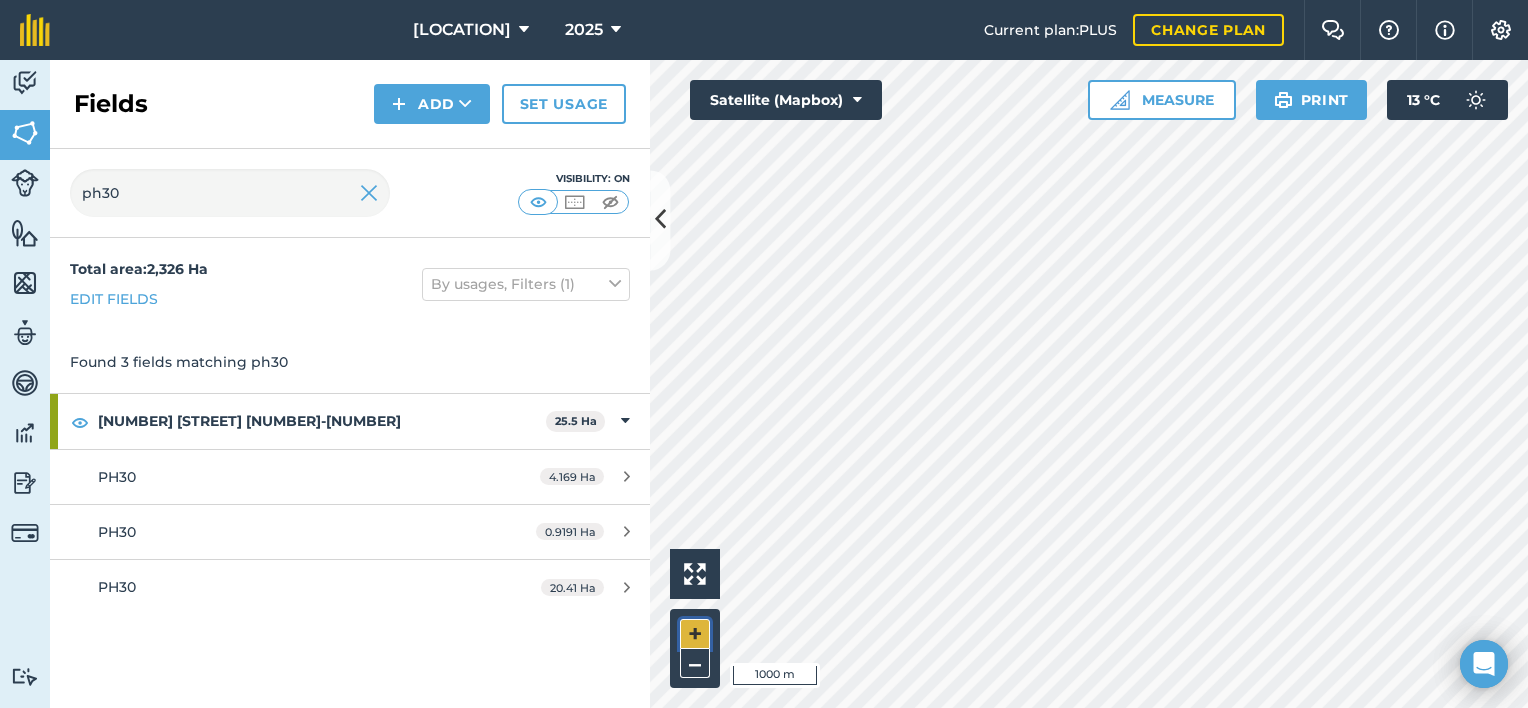 click on "+" at bounding box center (695, 634) 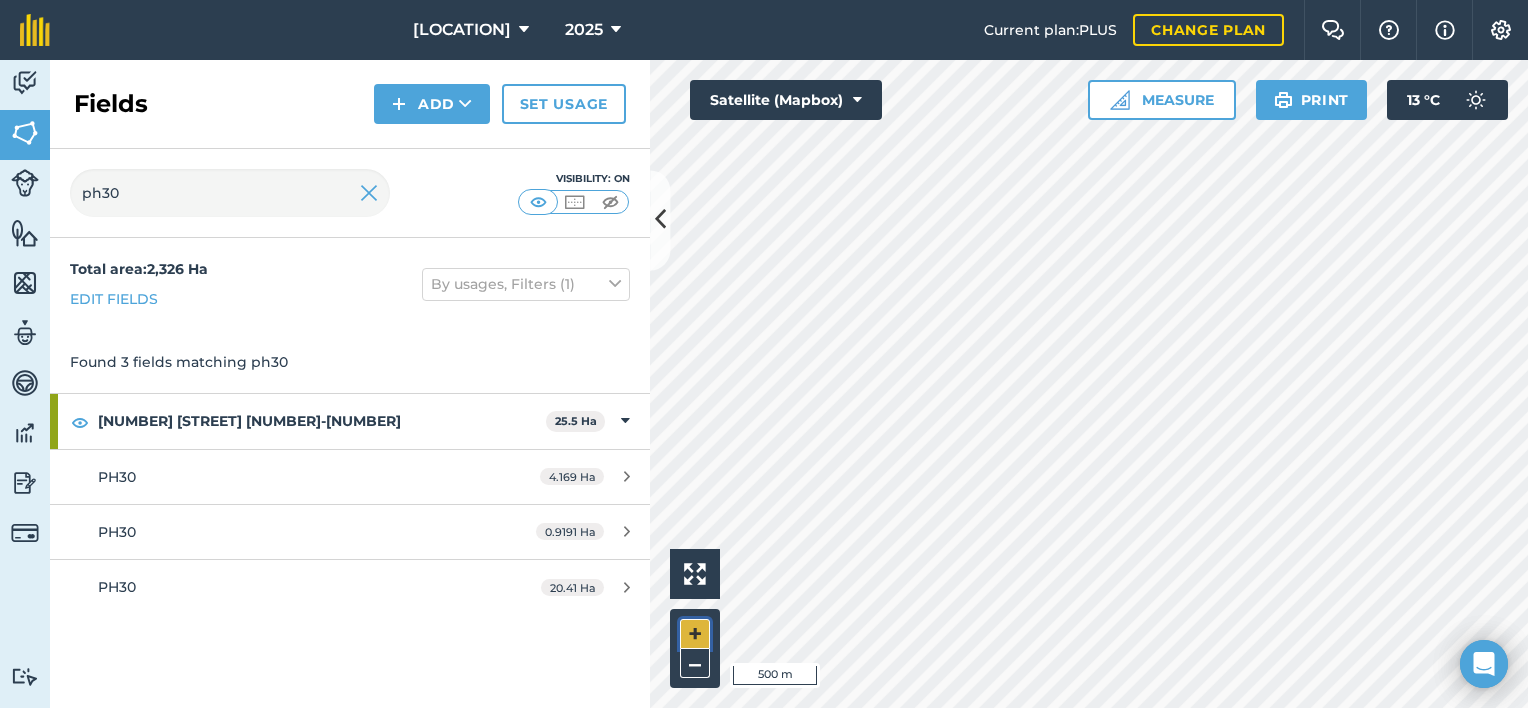 click on "+" at bounding box center (695, 634) 